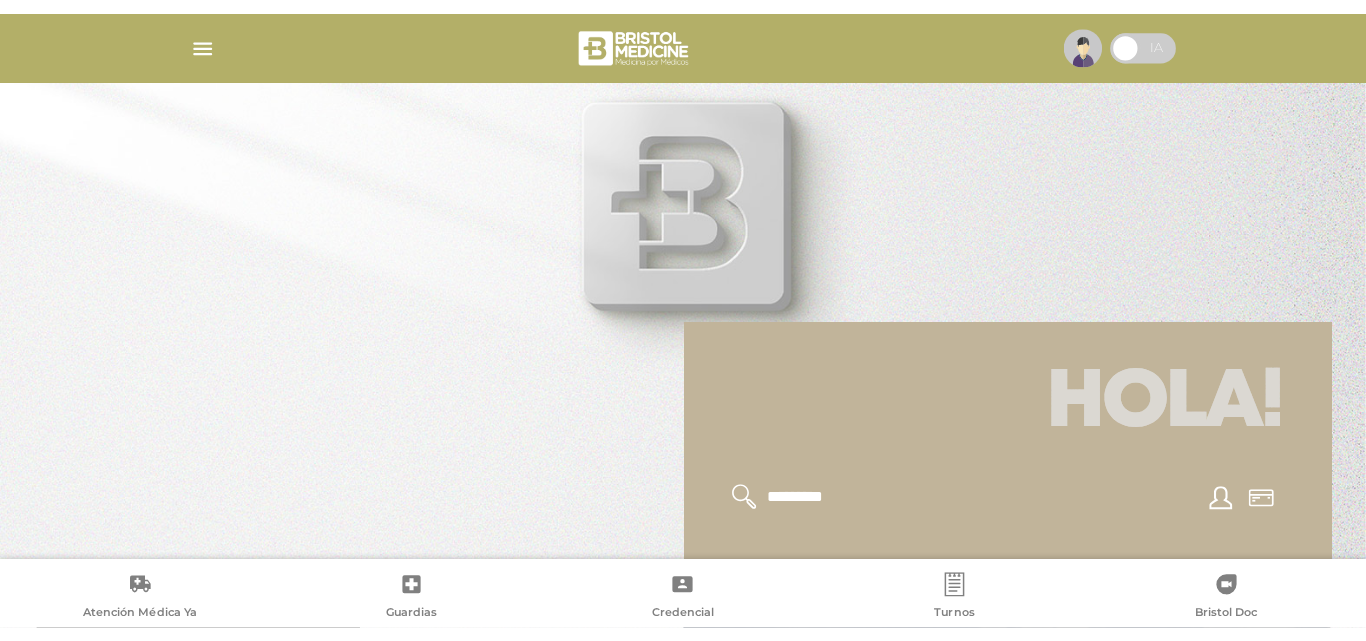 scroll, scrollTop: 0, scrollLeft: 0, axis: both 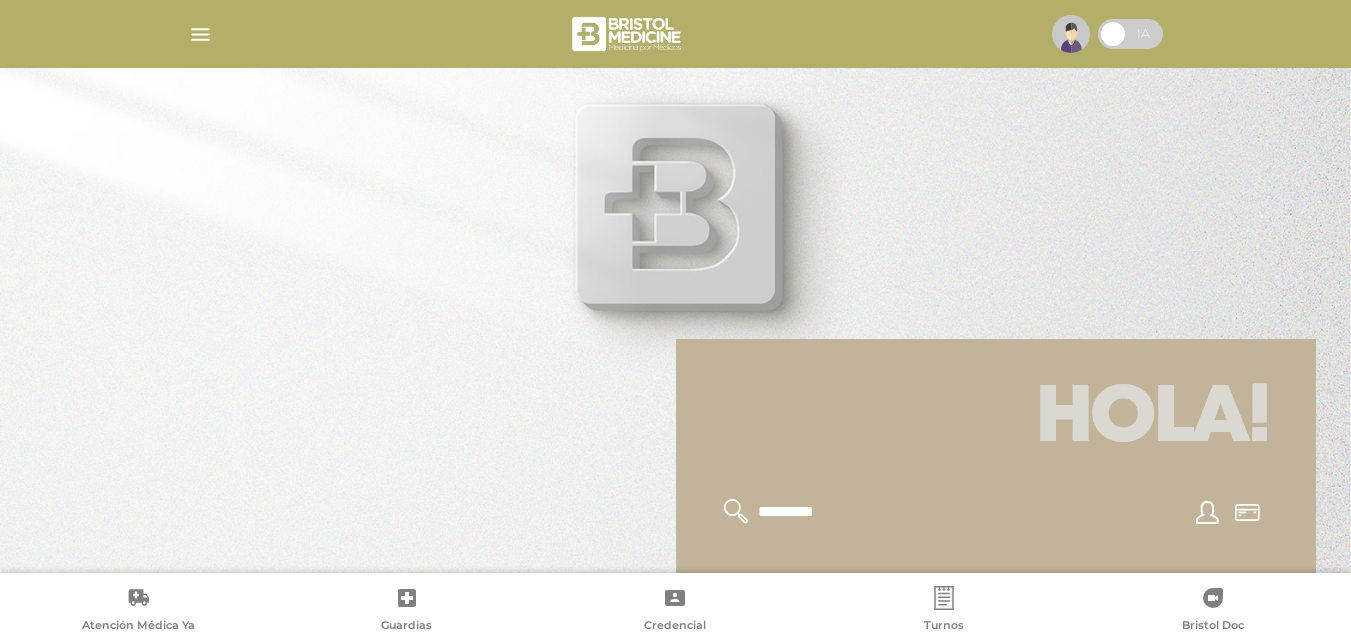 click at bounding box center (200, 34) 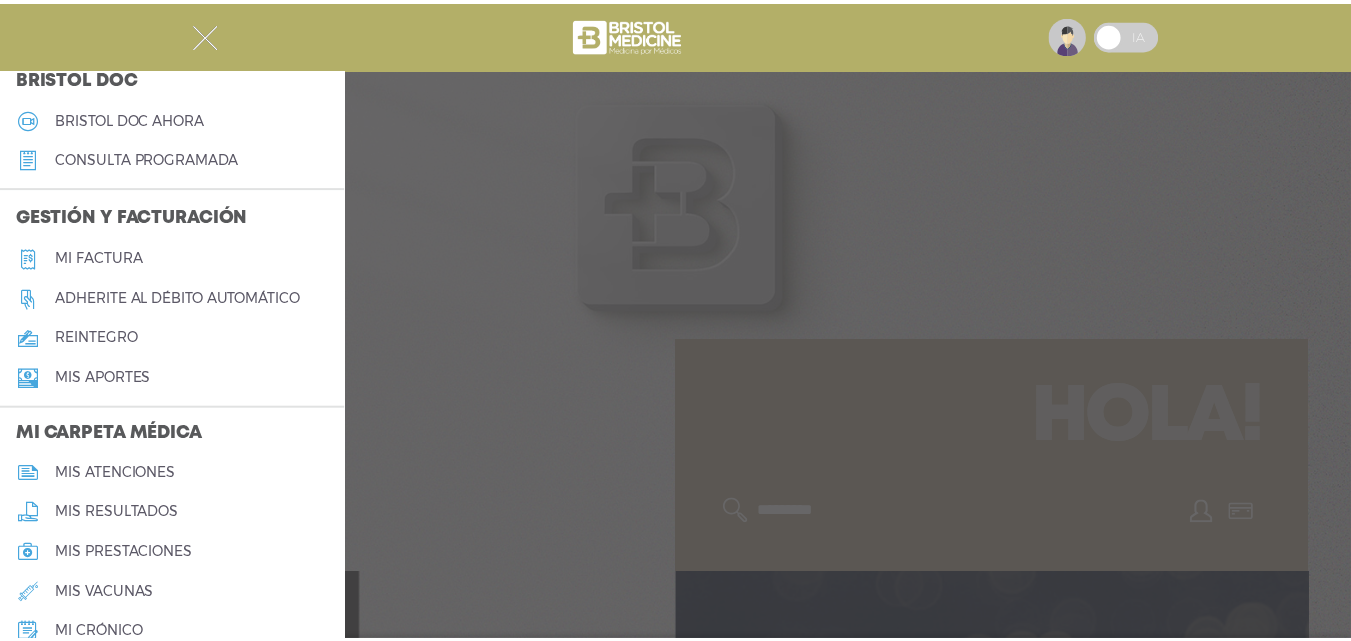 scroll, scrollTop: 862, scrollLeft: 0, axis: vertical 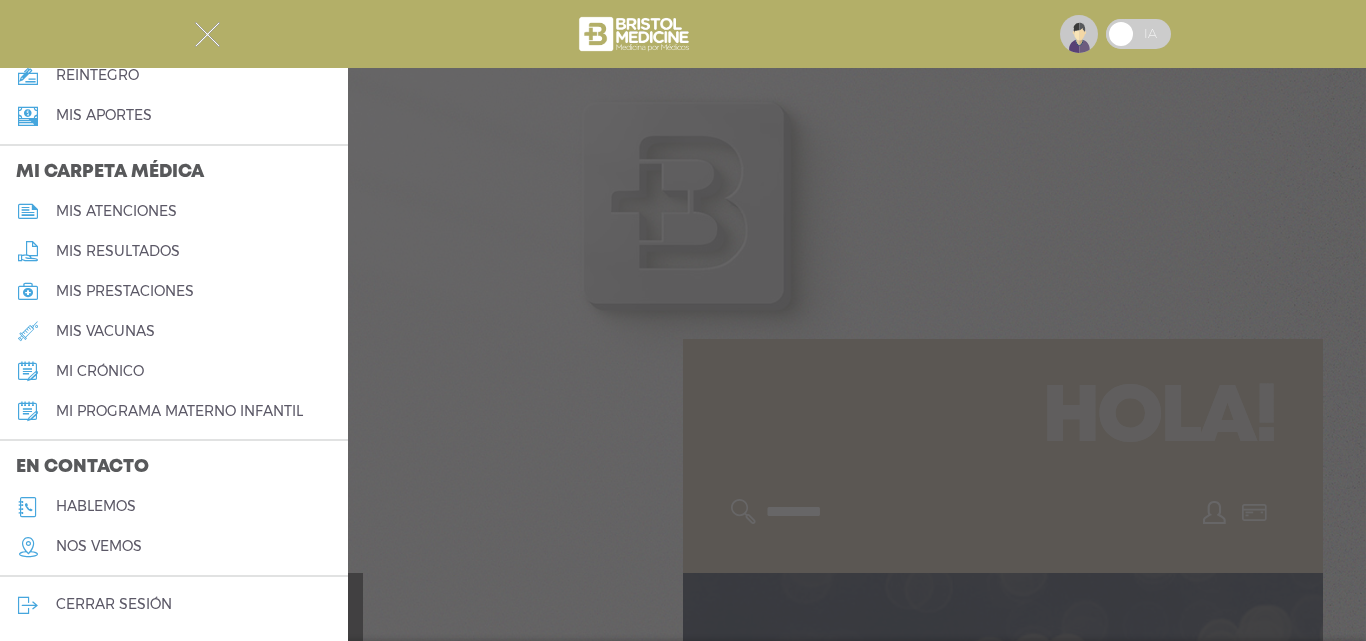 click on "cerrar sesión" at bounding box center [114, 604] 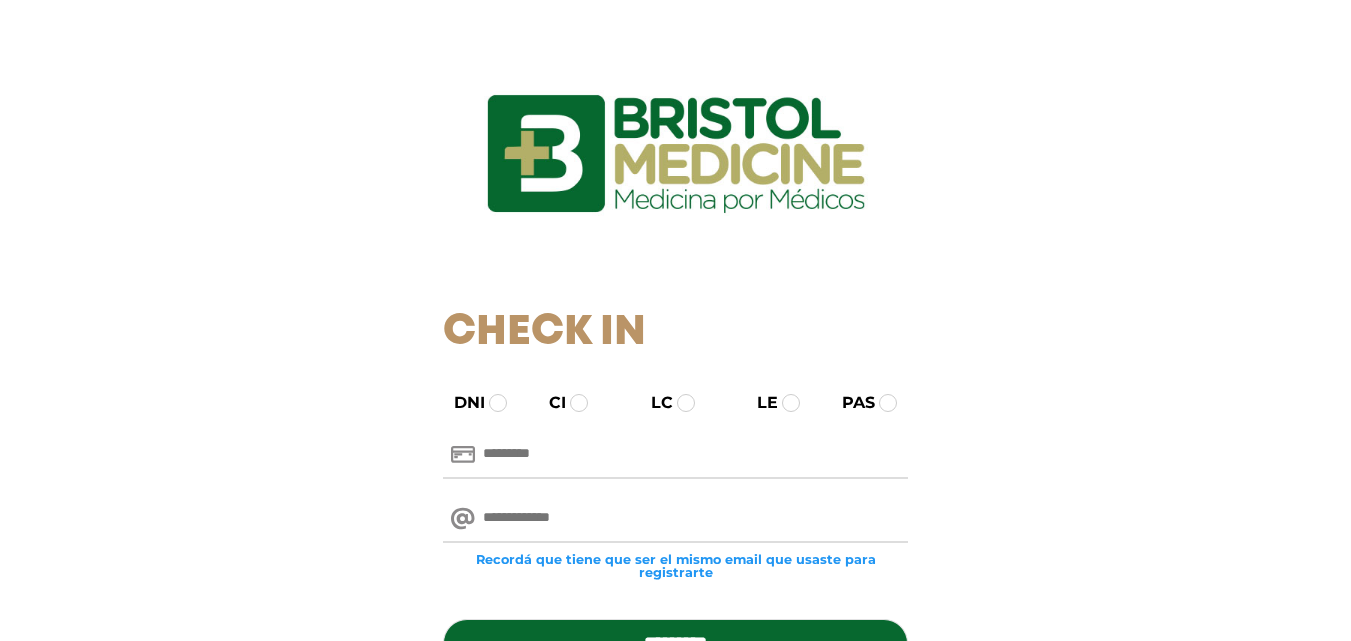 scroll, scrollTop: 0, scrollLeft: 0, axis: both 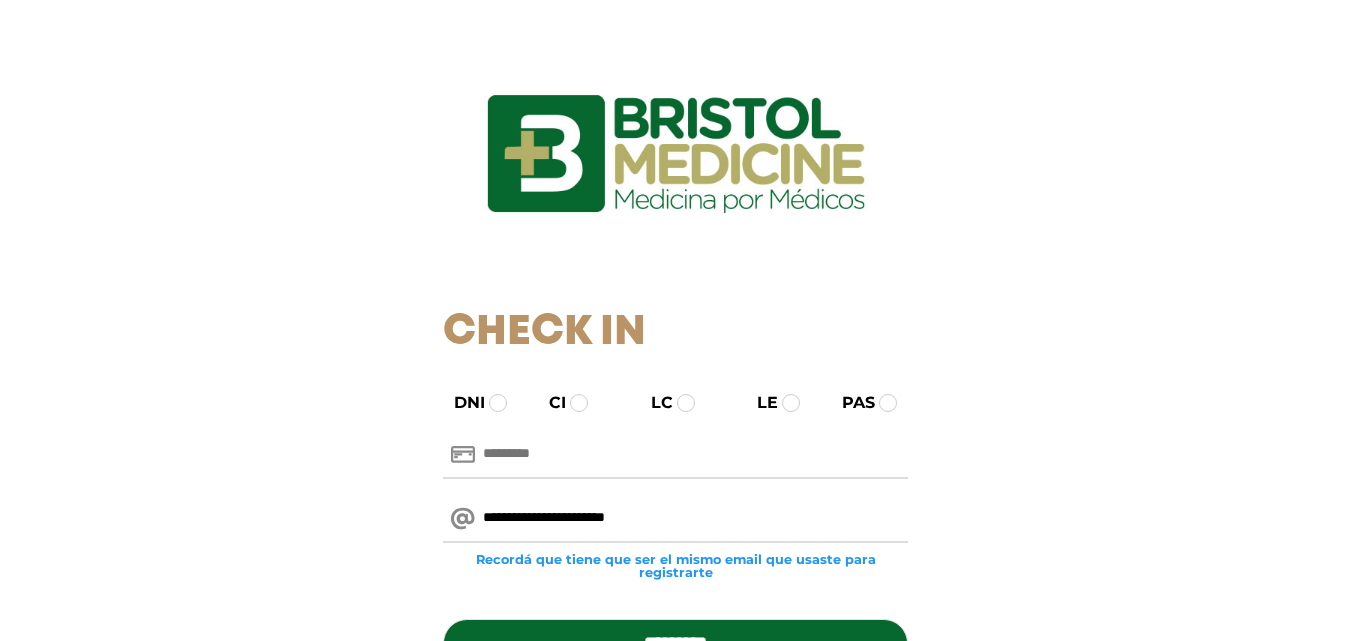 type on "**********" 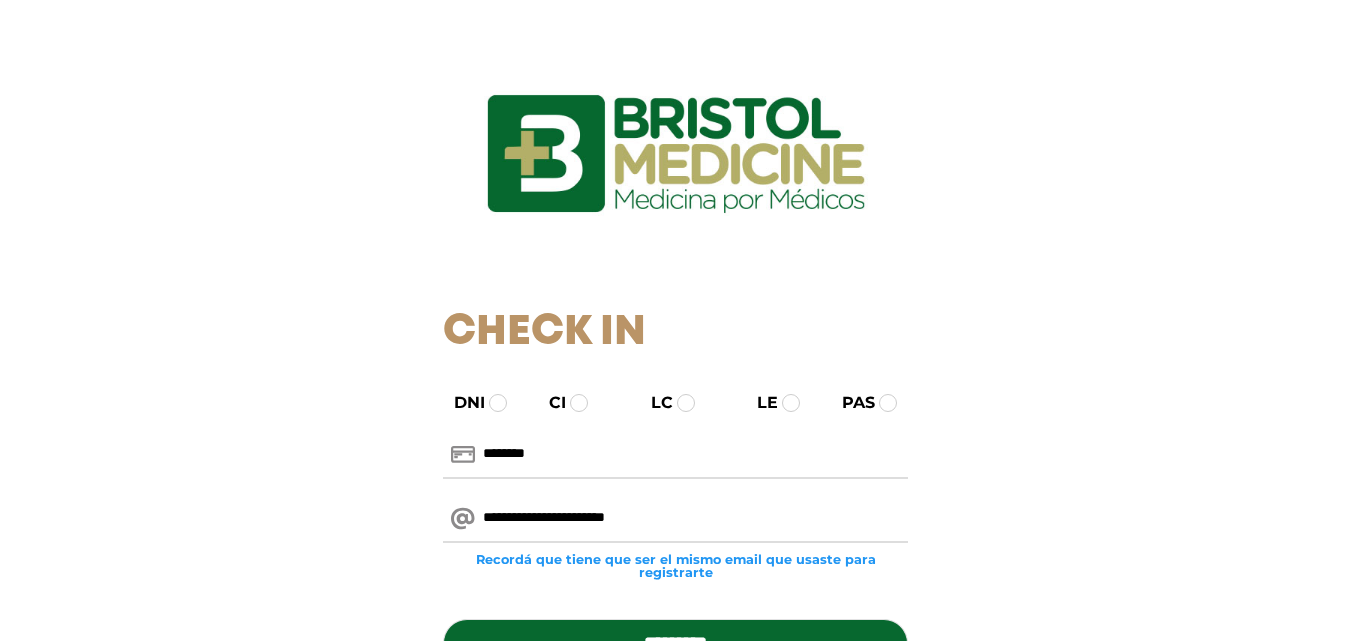 scroll, scrollTop: 230, scrollLeft: 0, axis: vertical 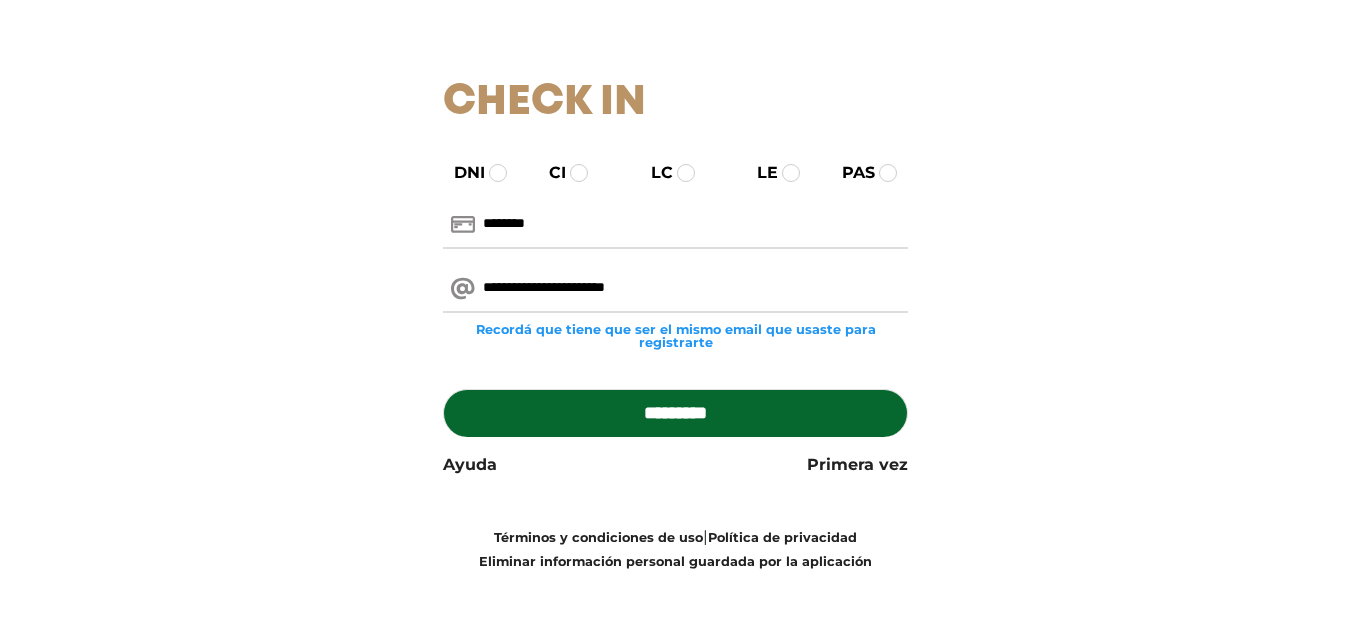 type on "********" 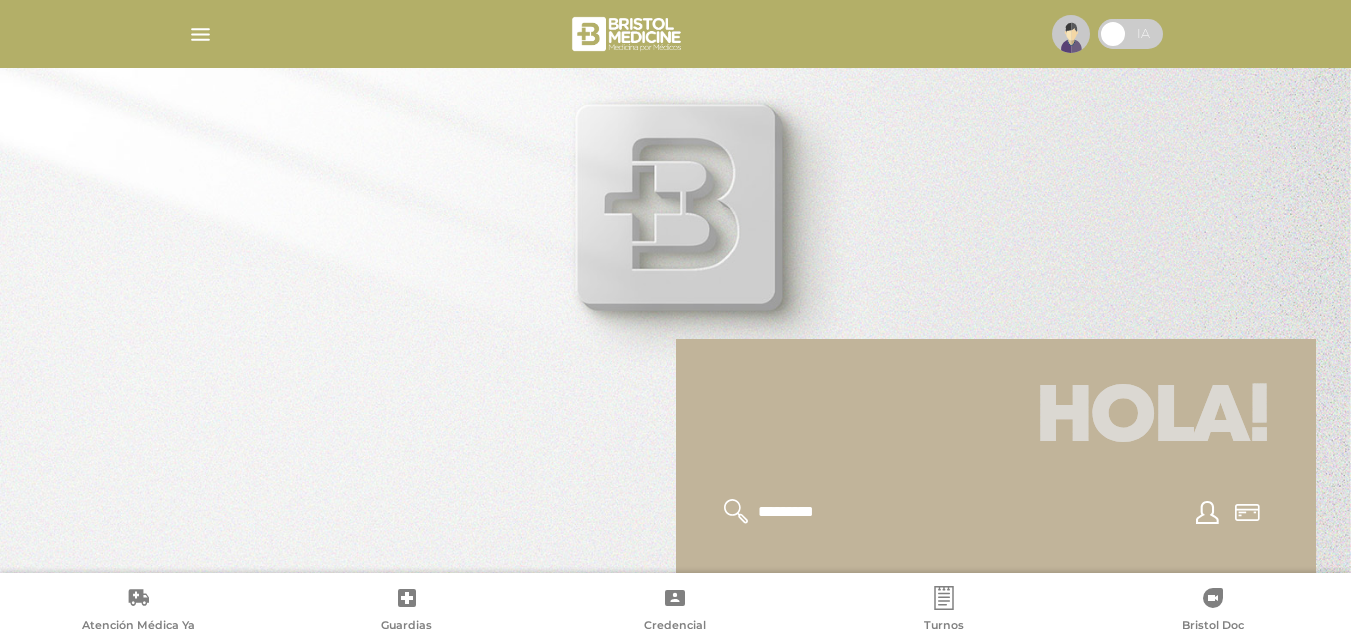 scroll, scrollTop: 200, scrollLeft: 0, axis: vertical 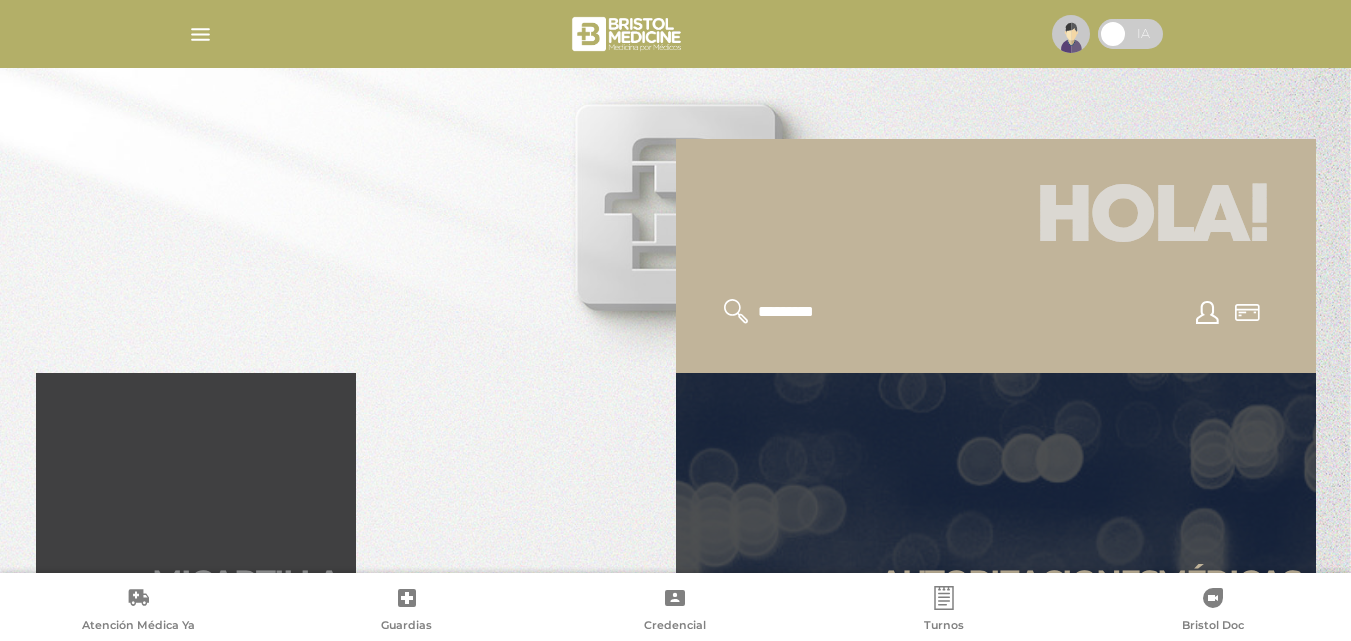 click on "Mi  car tilla" at bounding box center (196, 493) 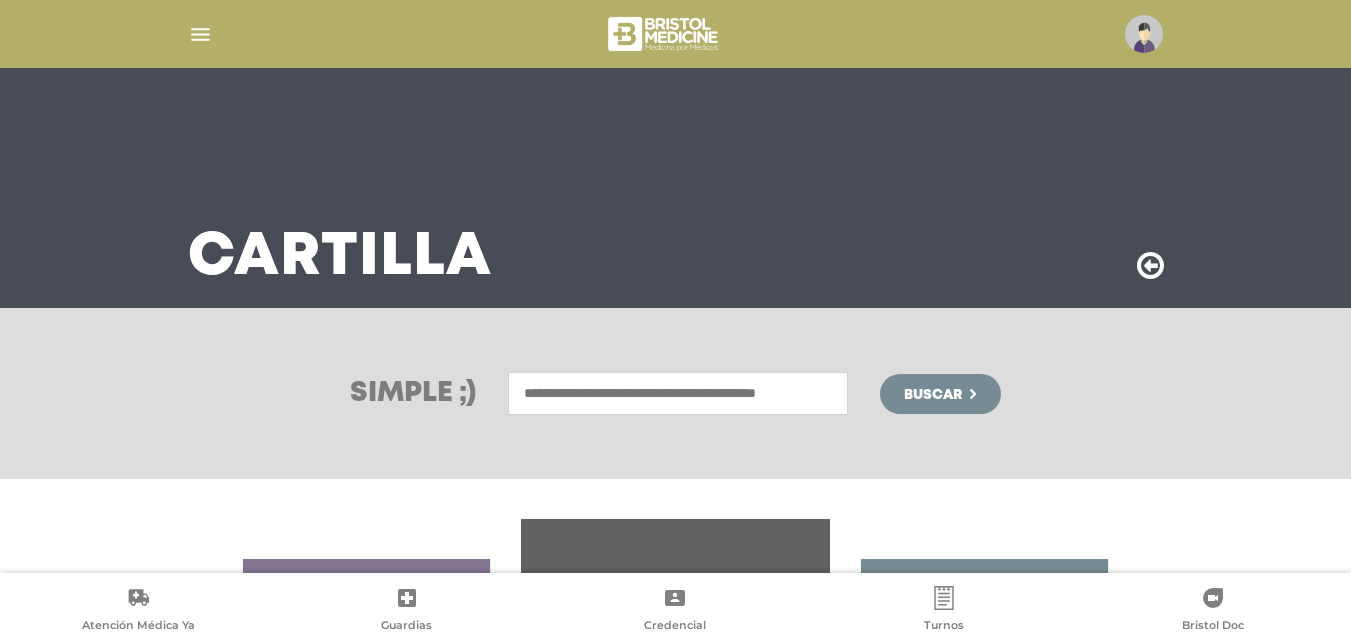 scroll, scrollTop: 200, scrollLeft: 0, axis: vertical 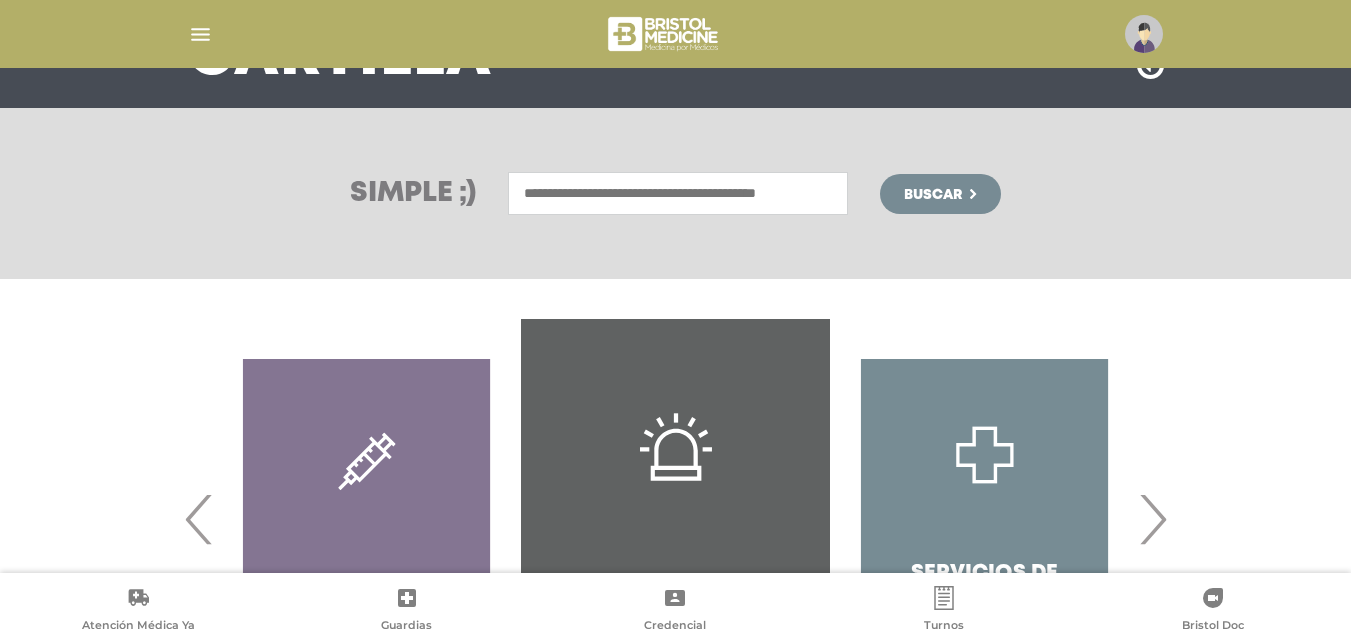 click on "›" at bounding box center [1152, 519] 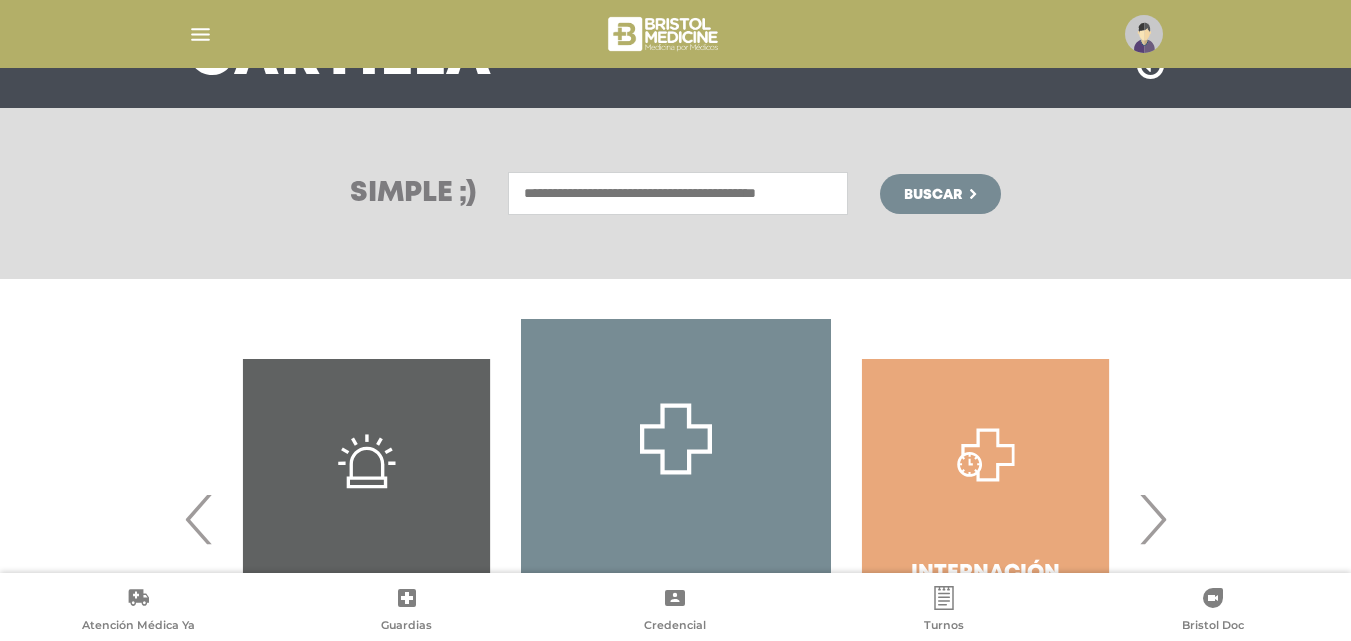 click on "›" at bounding box center [1152, 519] 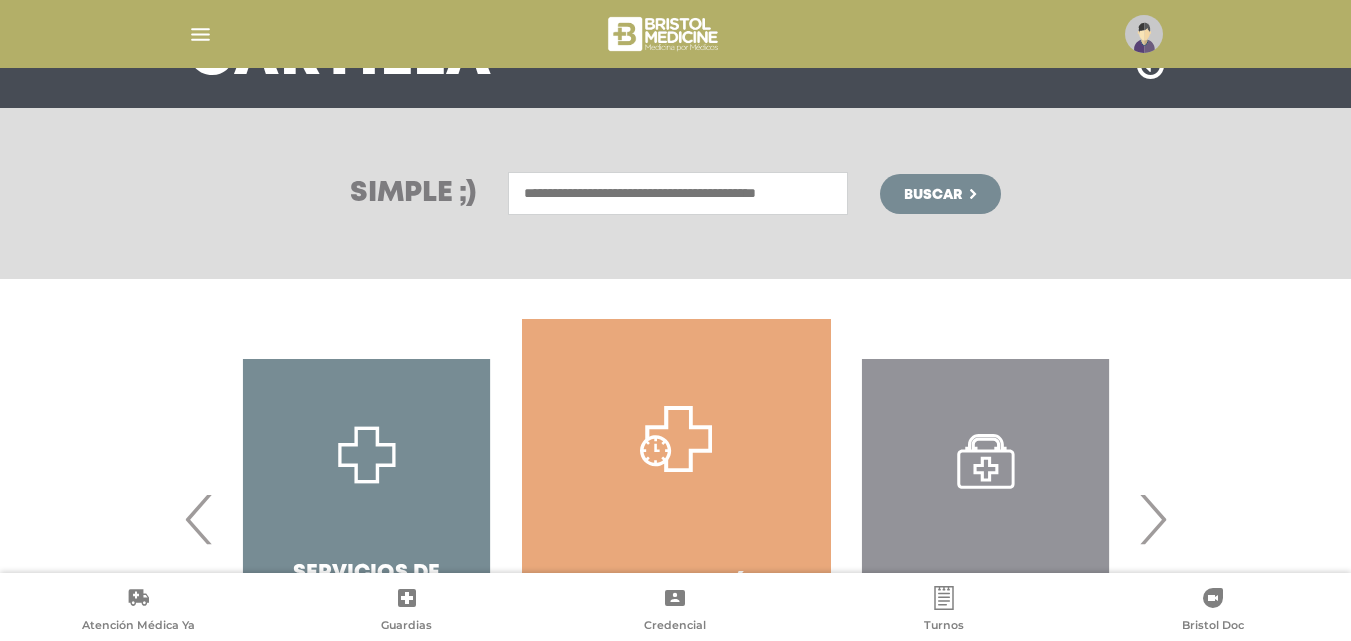 scroll, scrollTop: 386, scrollLeft: 0, axis: vertical 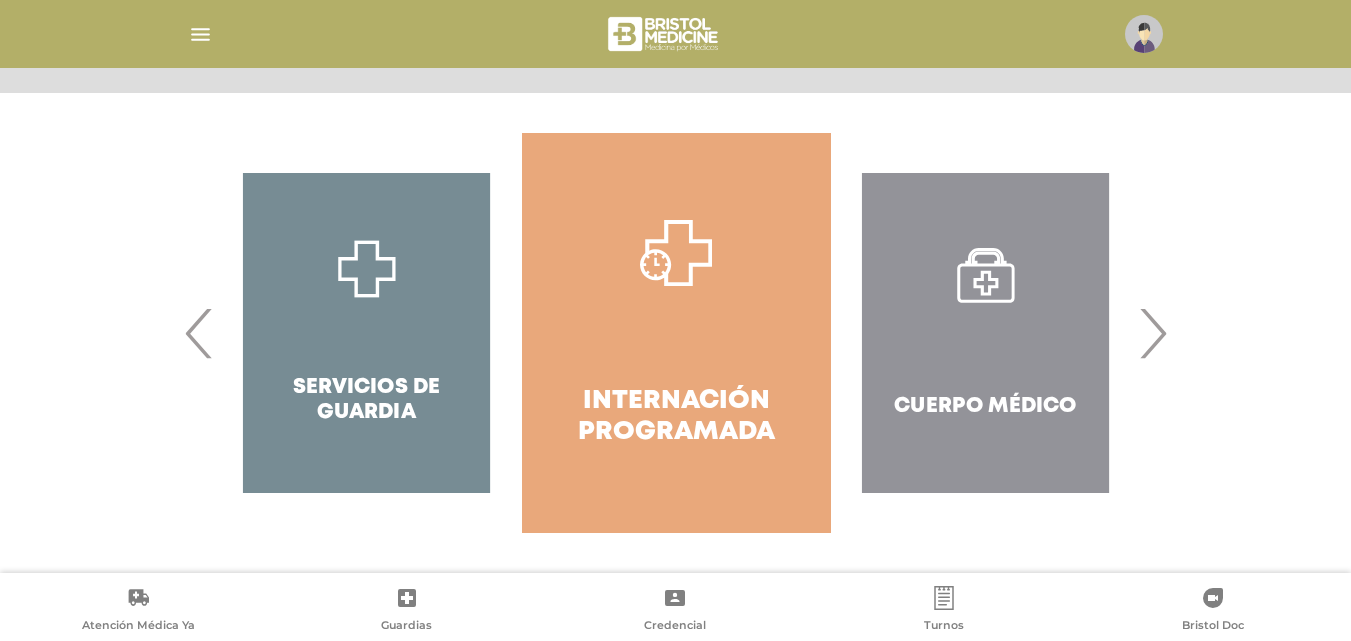click on "›" at bounding box center [1152, 333] 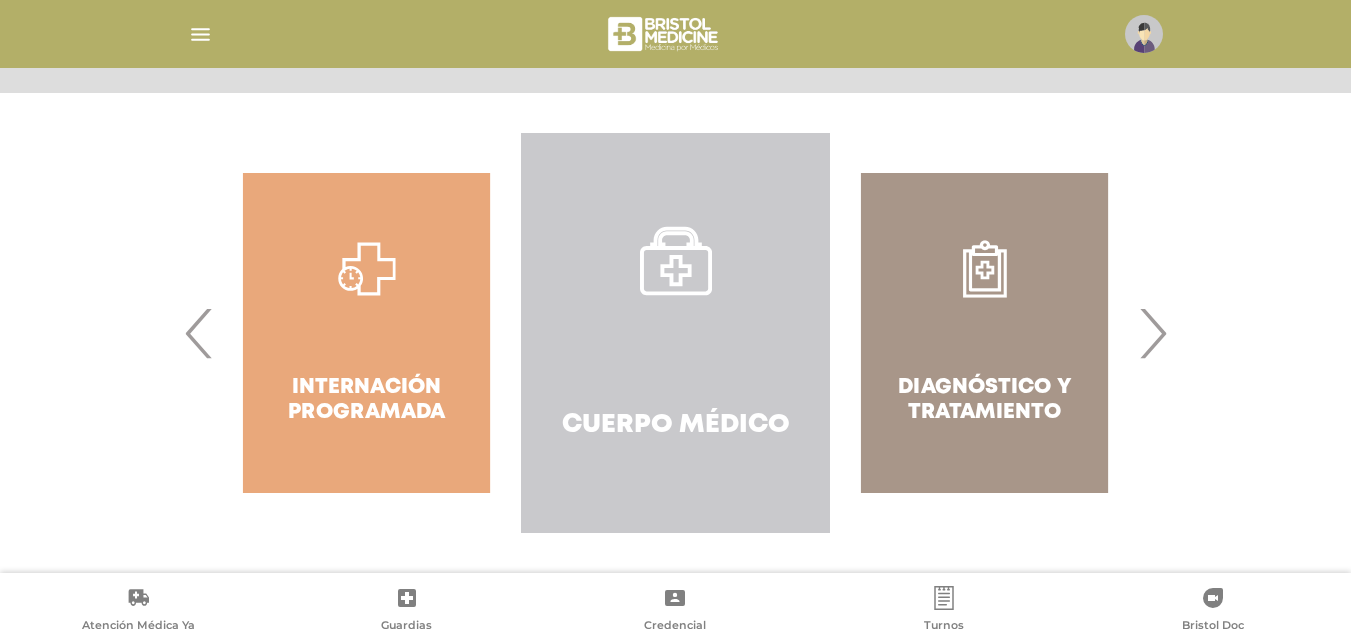 click on "Cuerpo Médico" at bounding box center (675, 333) 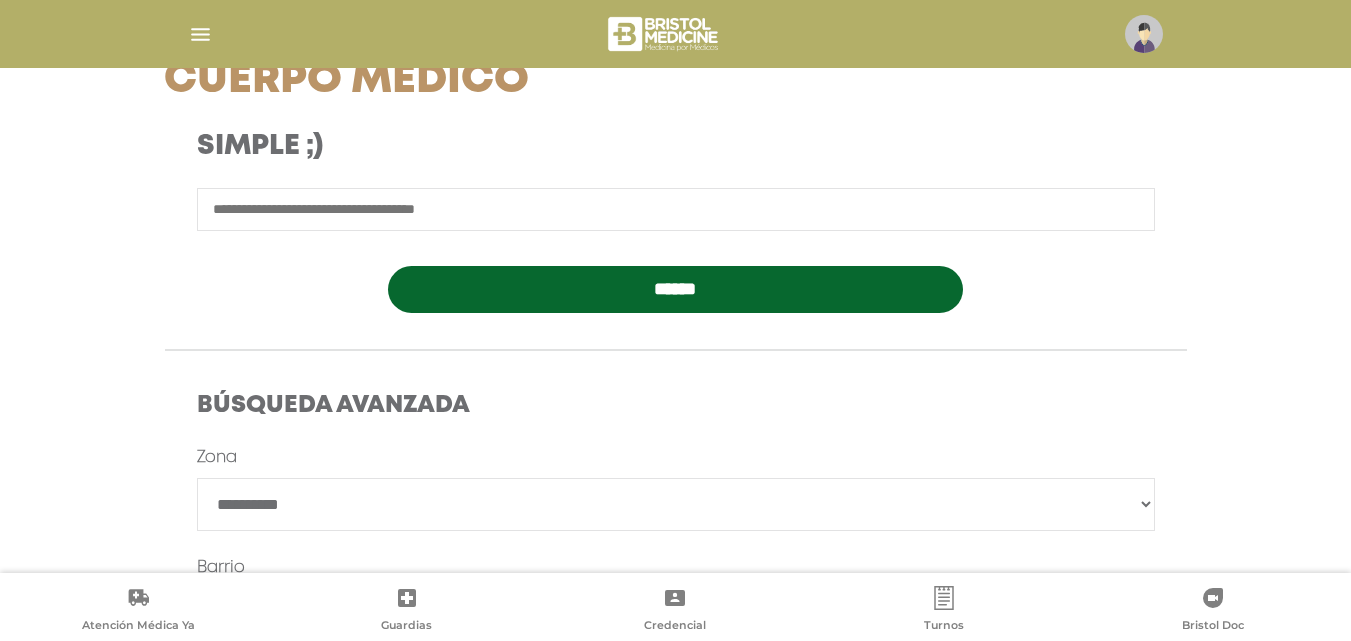 scroll, scrollTop: 500, scrollLeft: 0, axis: vertical 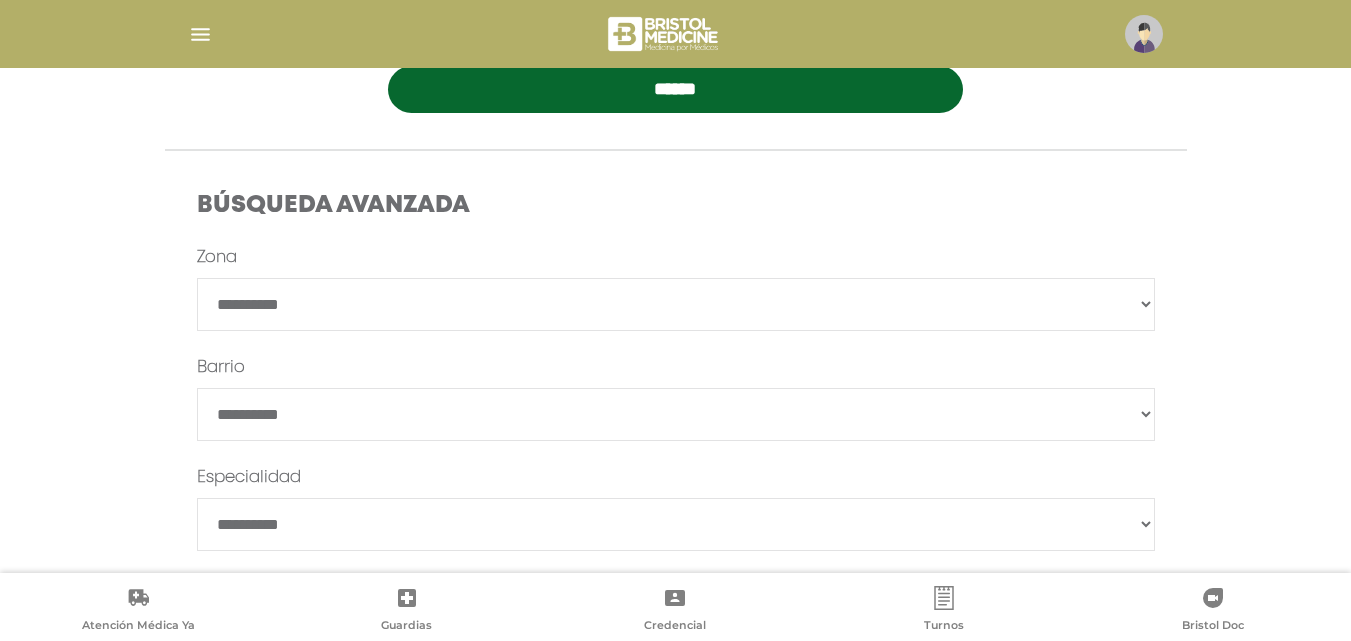 click on "**********" at bounding box center [676, 304] 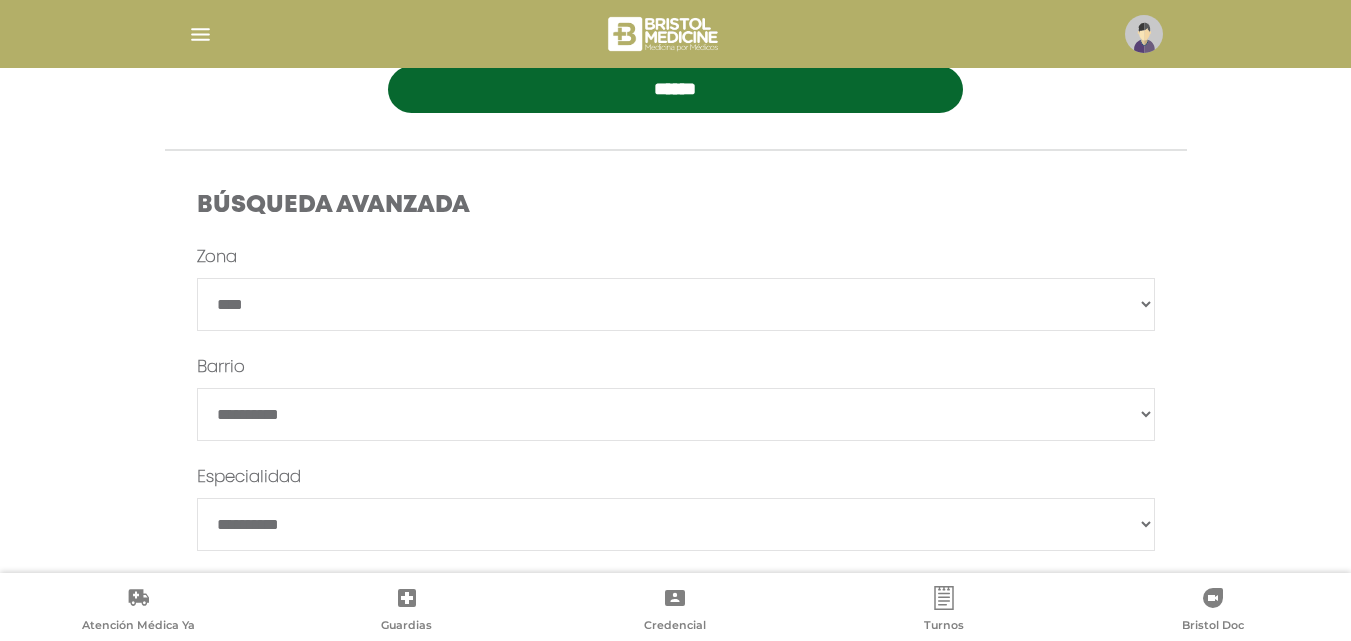 click on "**********" at bounding box center [676, 304] 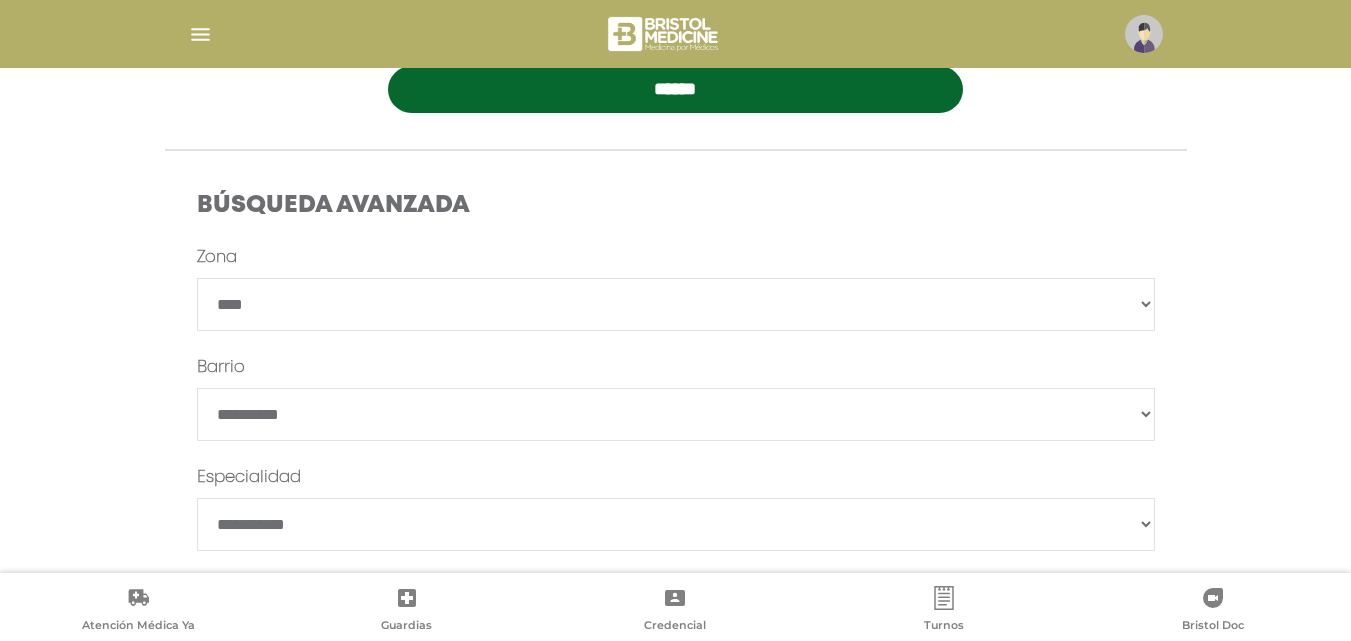 click on "**********" at bounding box center (676, 524) 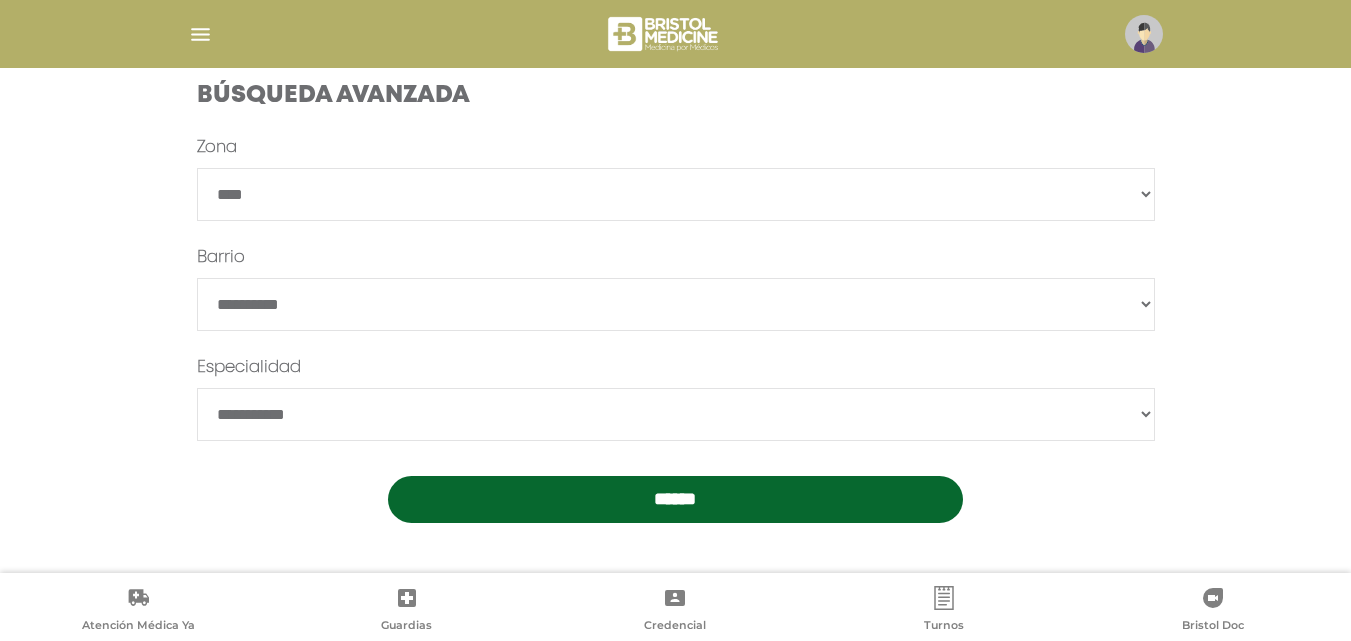 click on "******" at bounding box center (675, 499) 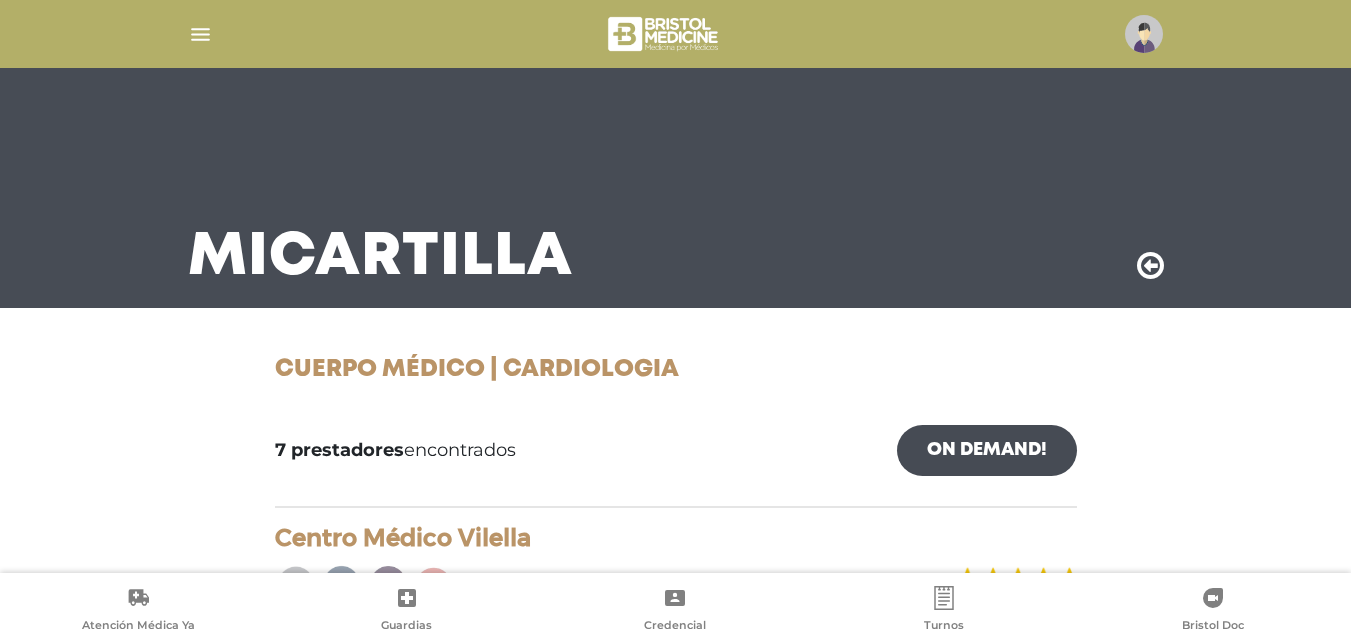 scroll, scrollTop: 200, scrollLeft: 0, axis: vertical 